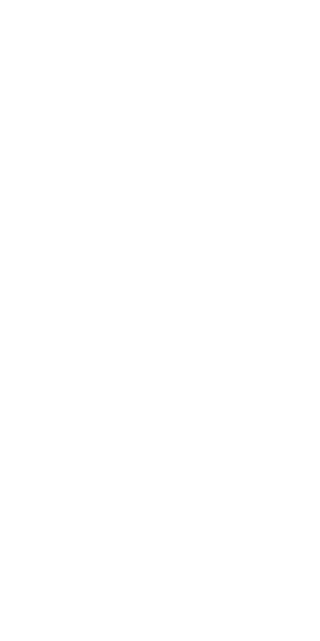 scroll, scrollTop: 0, scrollLeft: 0, axis: both 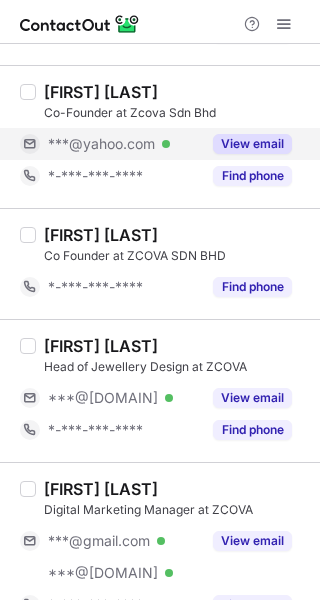 click on "***@yahoo.com" at bounding box center [101, 144] 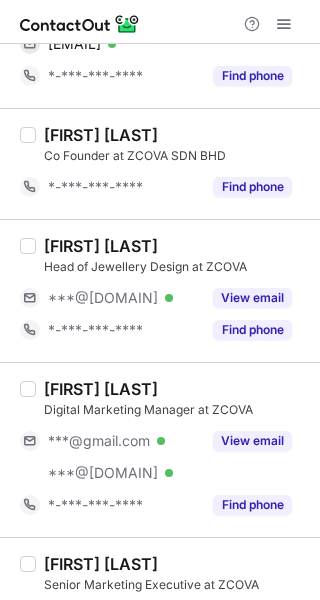 scroll, scrollTop: 500, scrollLeft: 0, axis: vertical 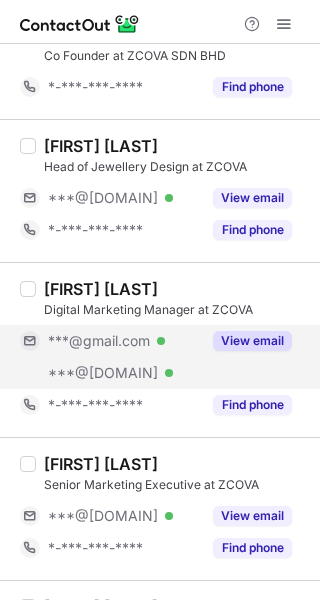 click on "***@gmail.com" at bounding box center (99, 341) 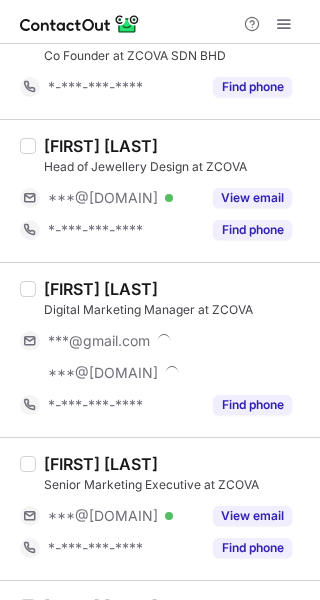click on "Amanda Teh" at bounding box center [101, 289] 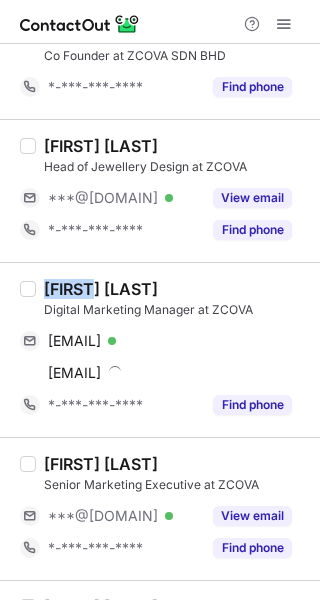 click on "Amanda Teh" at bounding box center [101, 289] 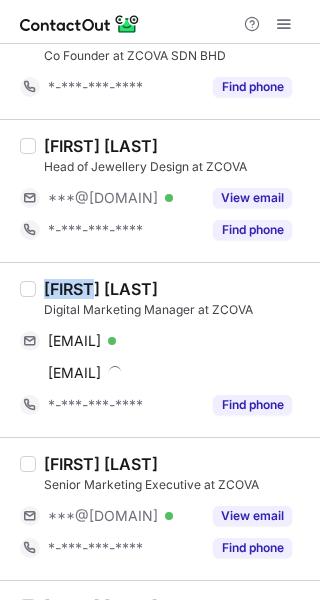 copy on "Amanda" 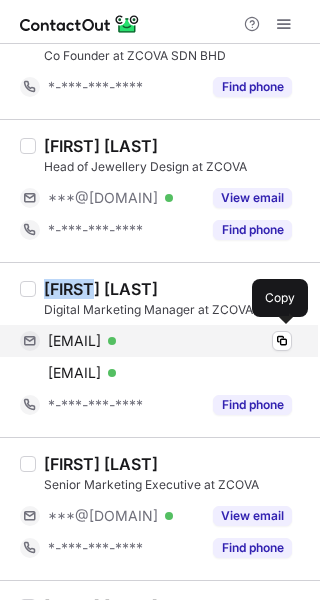 drag, startPoint x: 83, startPoint y: 343, endPoint x: 93, endPoint y: 336, distance: 12.206555 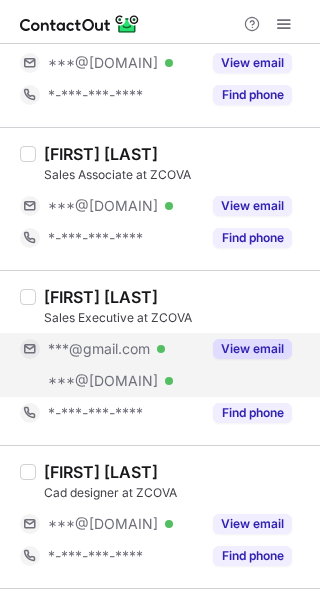 scroll, scrollTop: 1100, scrollLeft: 0, axis: vertical 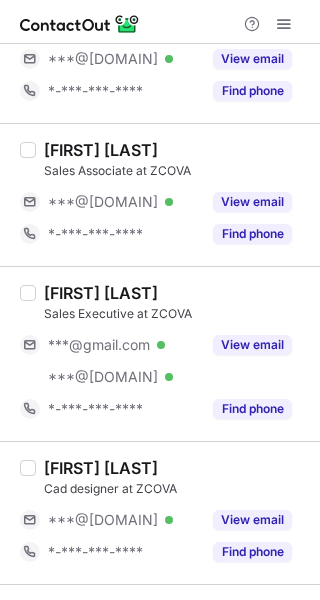 drag, startPoint x: 88, startPoint y: 345, endPoint x: 79, endPoint y: 319, distance: 27.513634 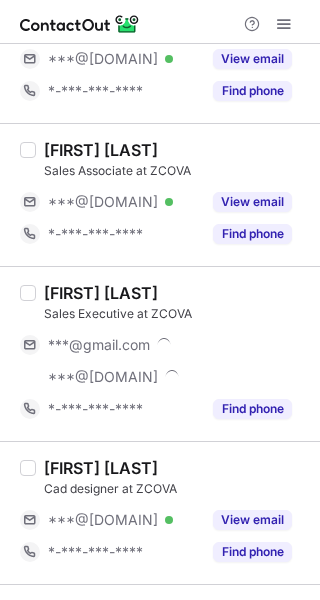 click on "Chloe Lau" at bounding box center [101, 293] 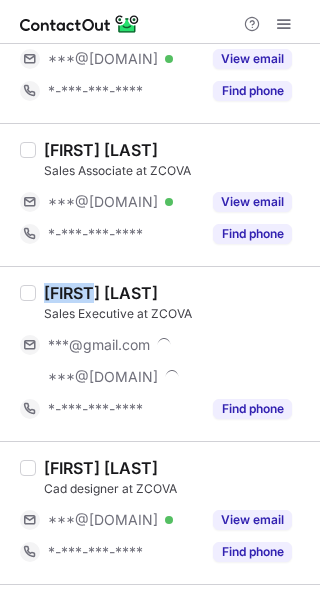 click on "Chloe Lau" at bounding box center (101, 293) 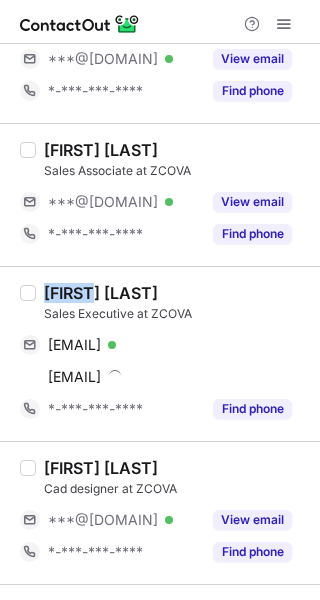 copy on "Chloe" 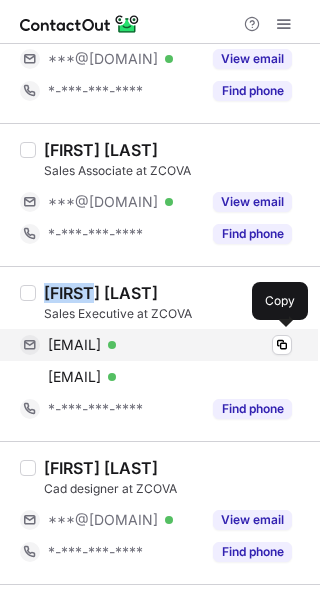 drag, startPoint x: 167, startPoint y: 343, endPoint x: 175, endPoint y: 331, distance: 14.422205 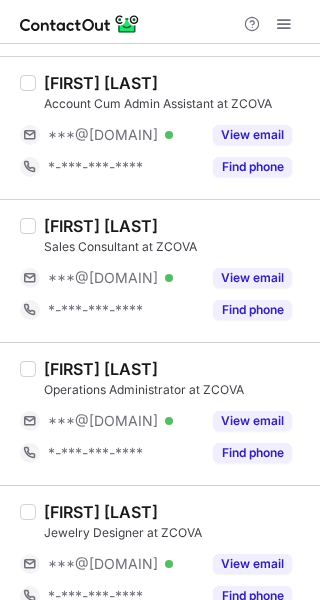 scroll, scrollTop: 1651, scrollLeft: 0, axis: vertical 